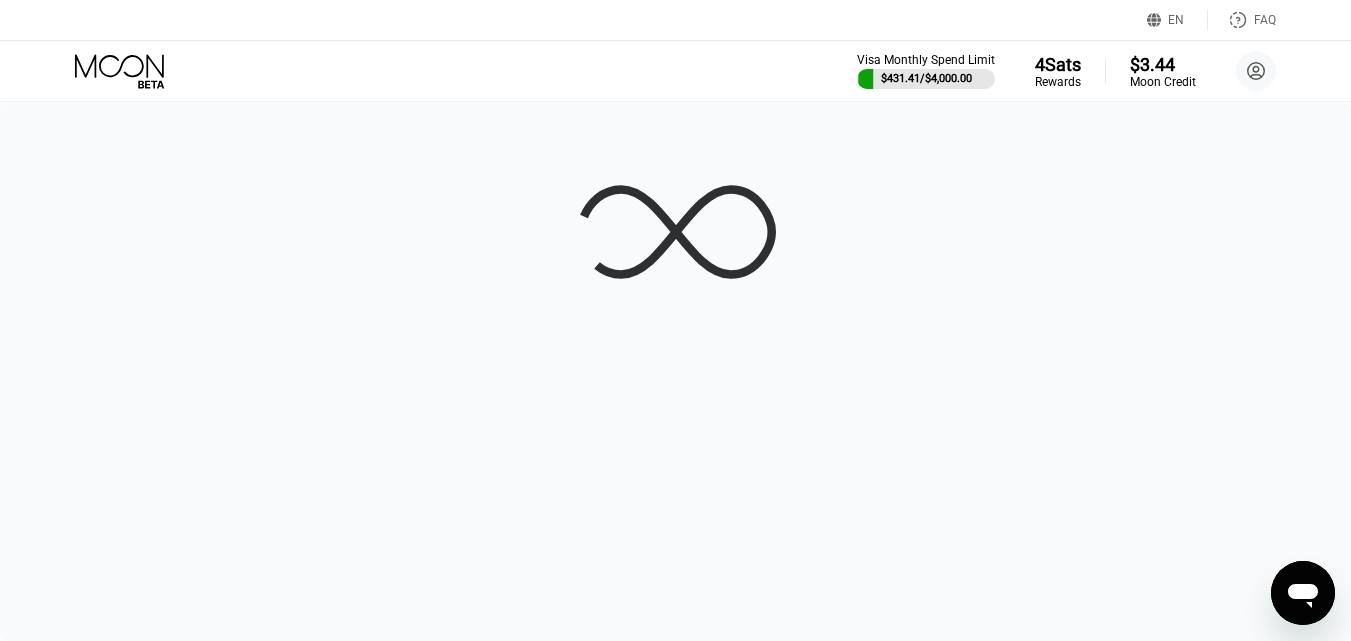 scroll, scrollTop: 0, scrollLeft: 0, axis: both 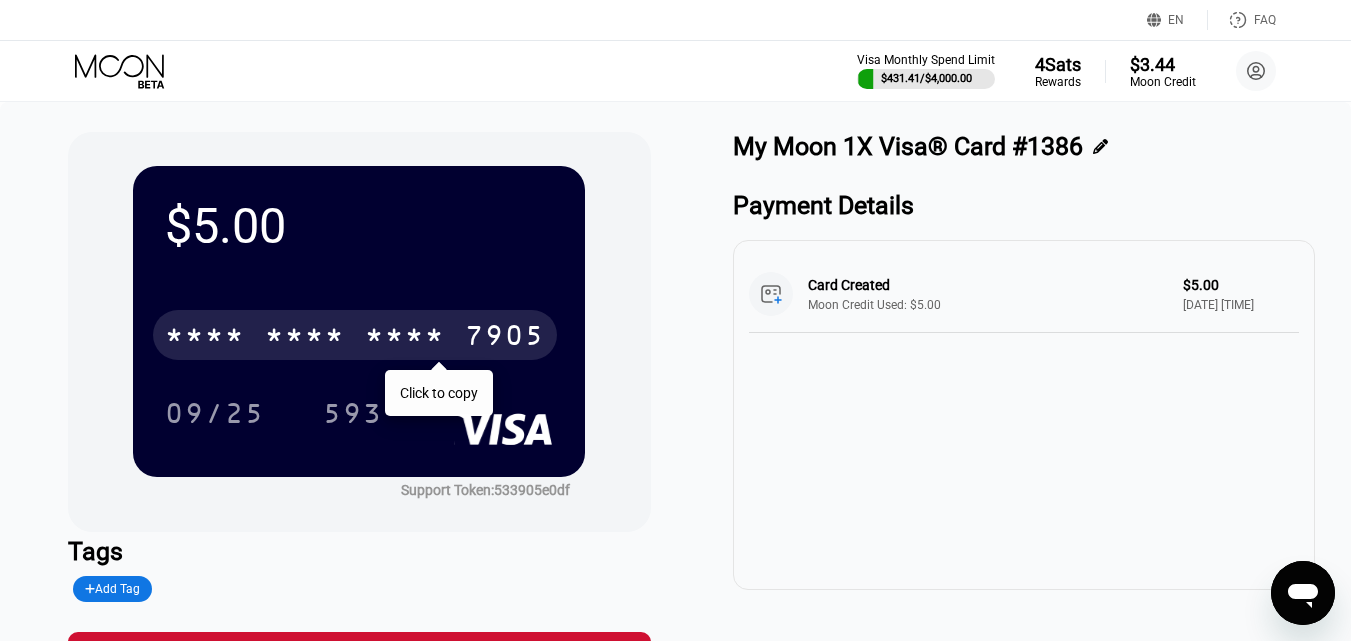click on "* * * *" at bounding box center (305, 338) 